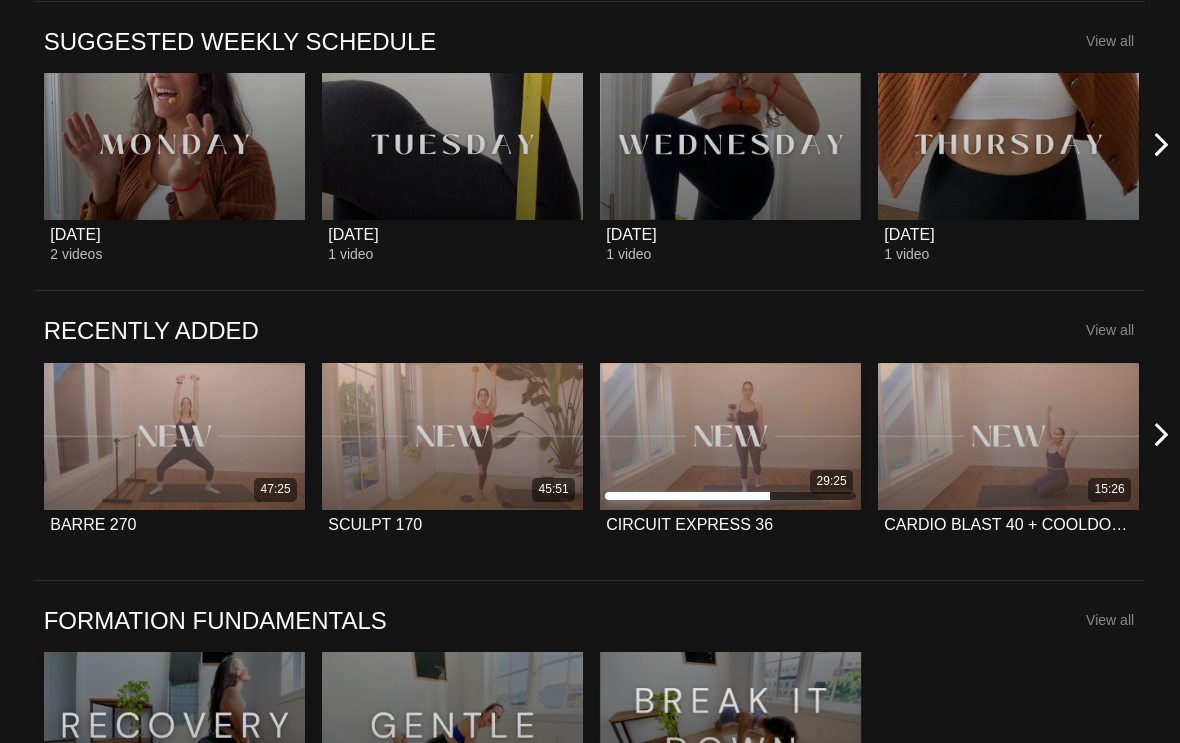 scroll, scrollTop: 795, scrollLeft: 0, axis: vertical 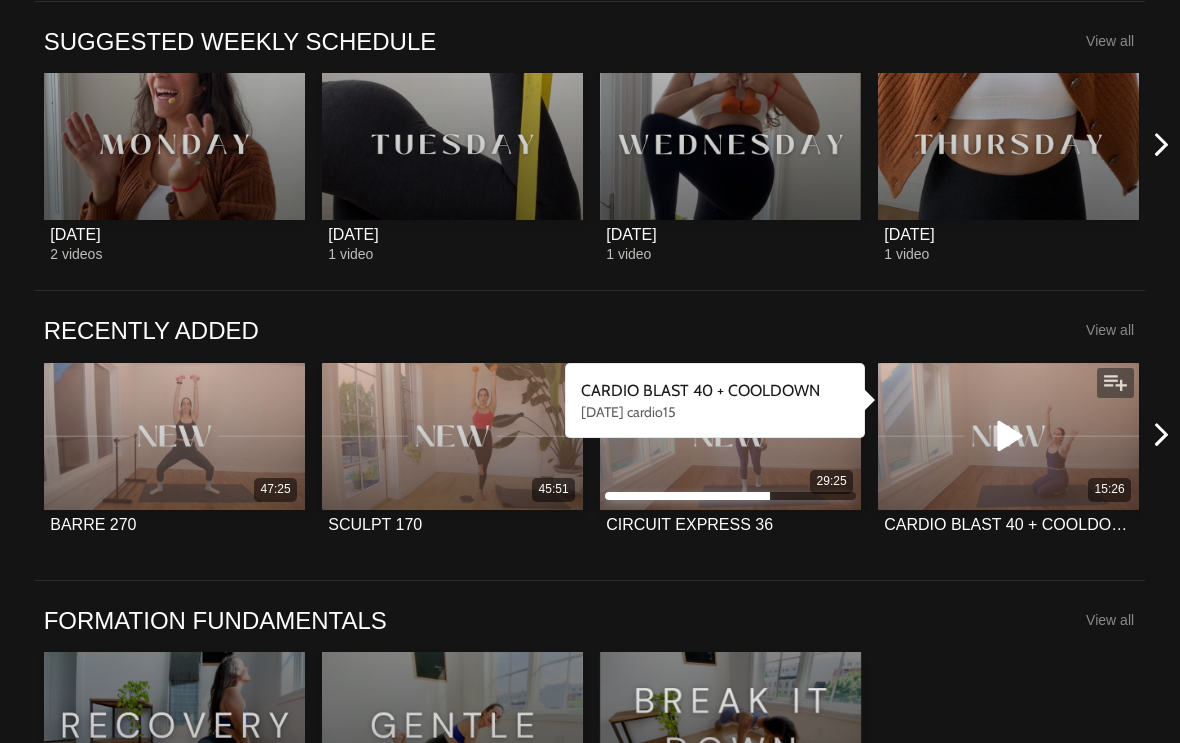 click on "15:26" at bounding box center (1008, 436) 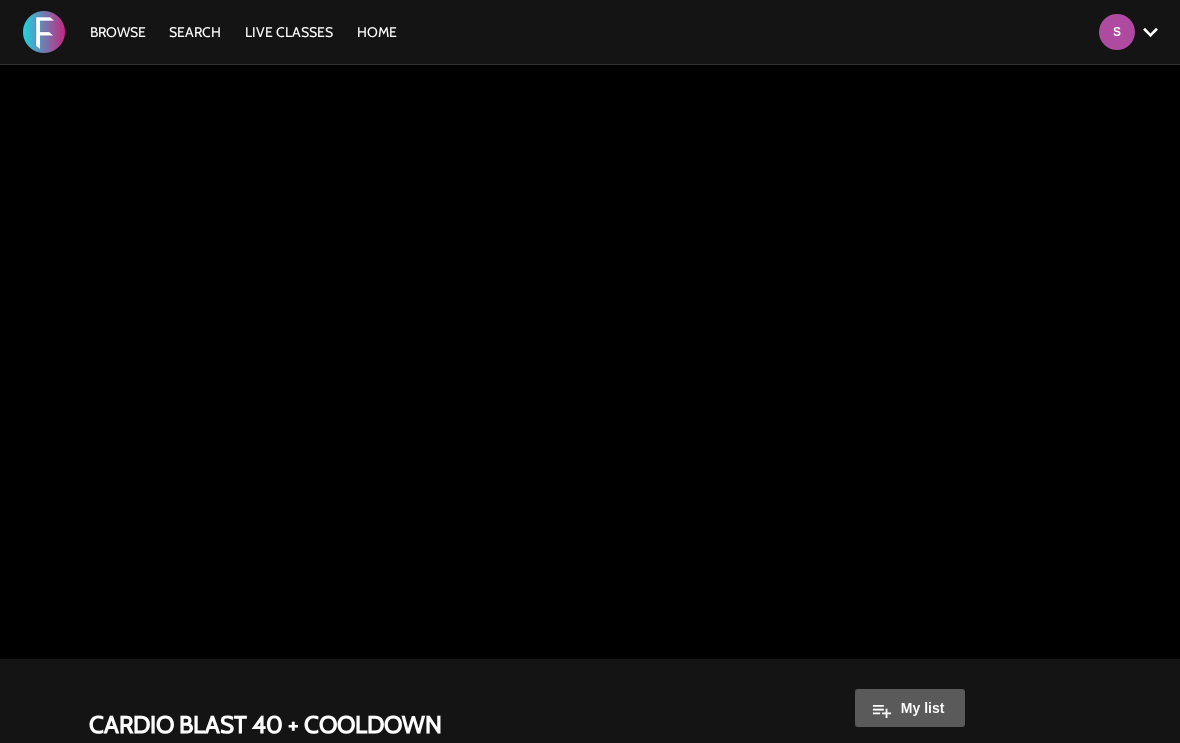 scroll, scrollTop: 0, scrollLeft: 0, axis: both 